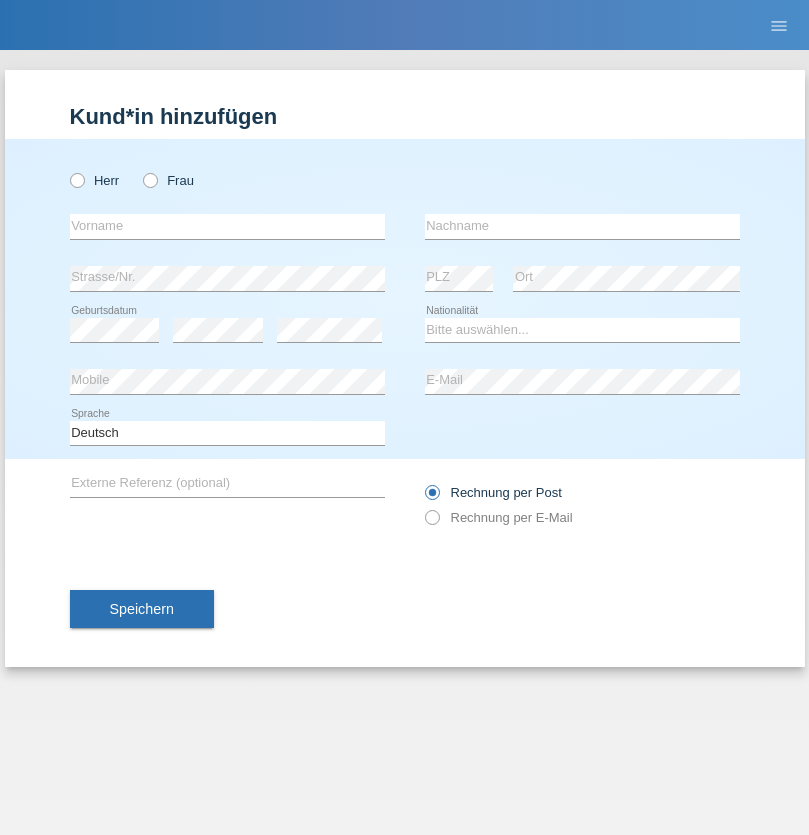 scroll, scrollTop: 0, scrollLeft: 0, axis: both 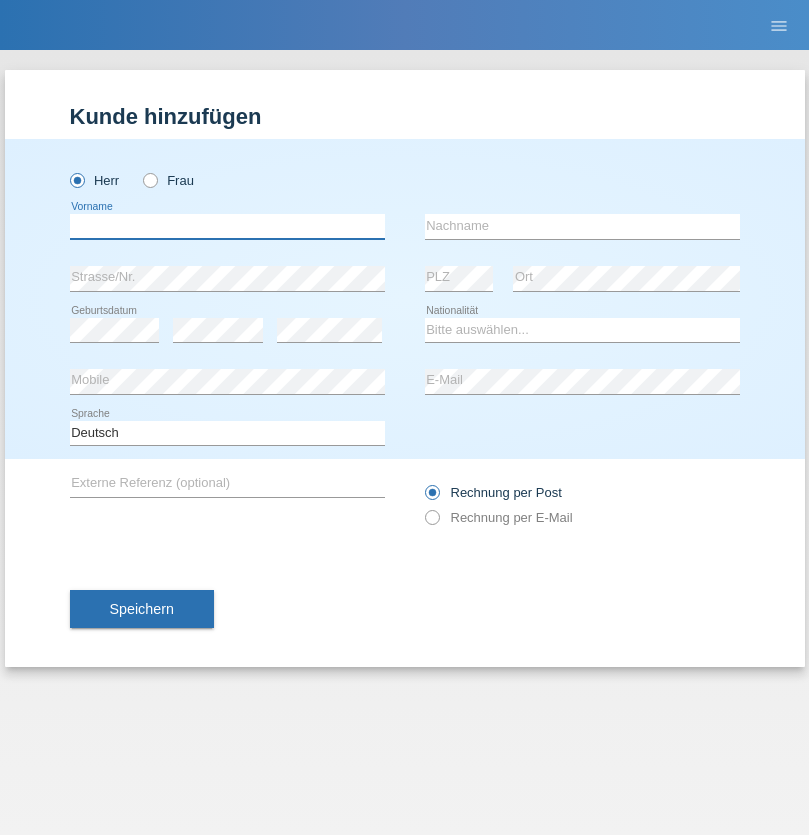 click at bounding box center (227, 226) 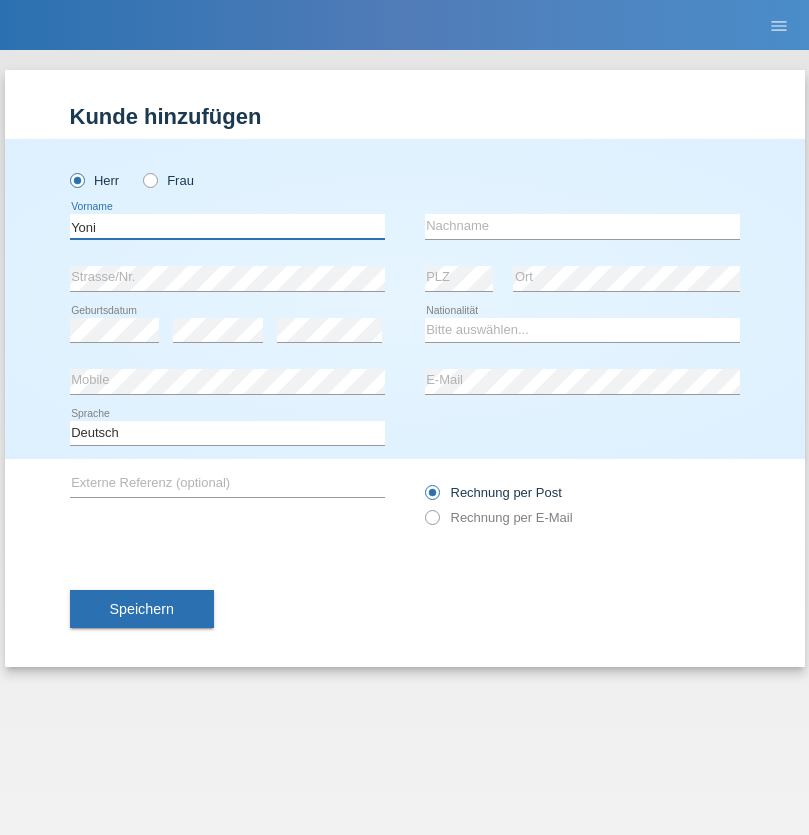 type on "Yoni" 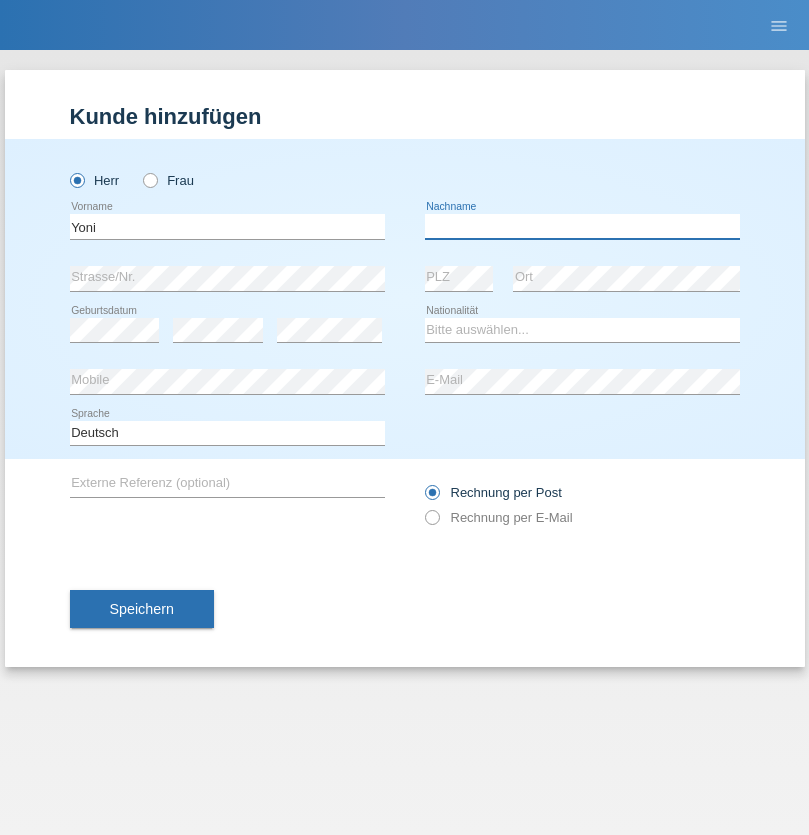 click at bounding box center (582, 226) 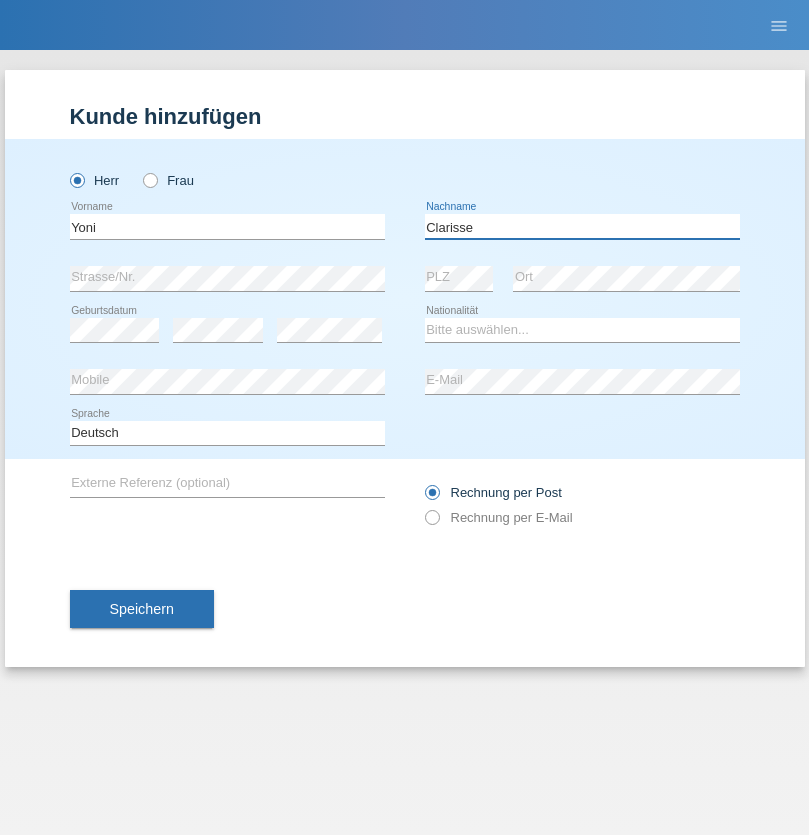 type on "Clarisse" 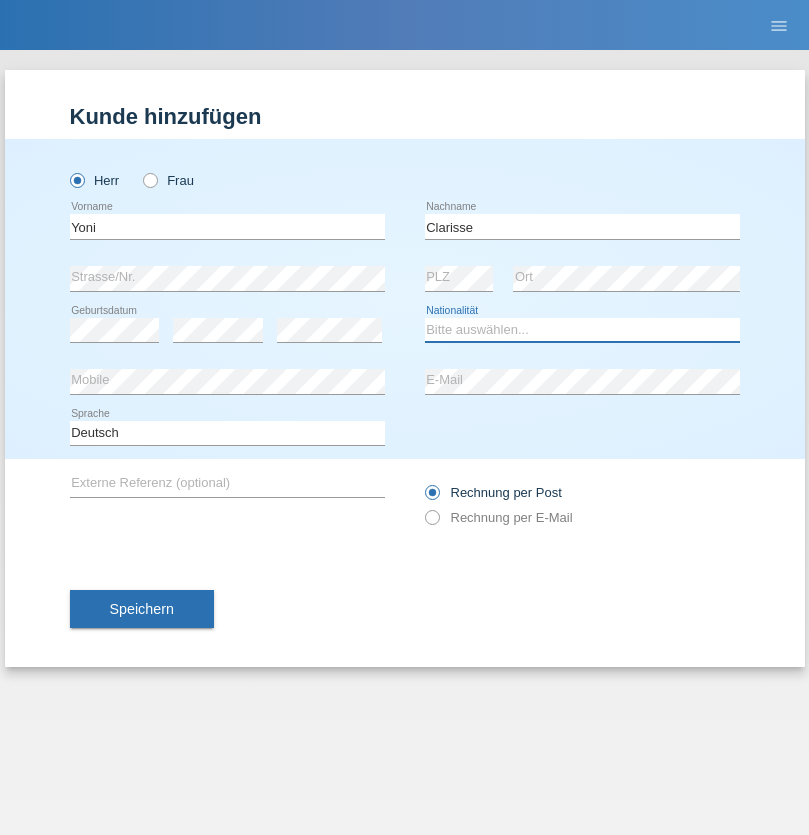 select on "MU" 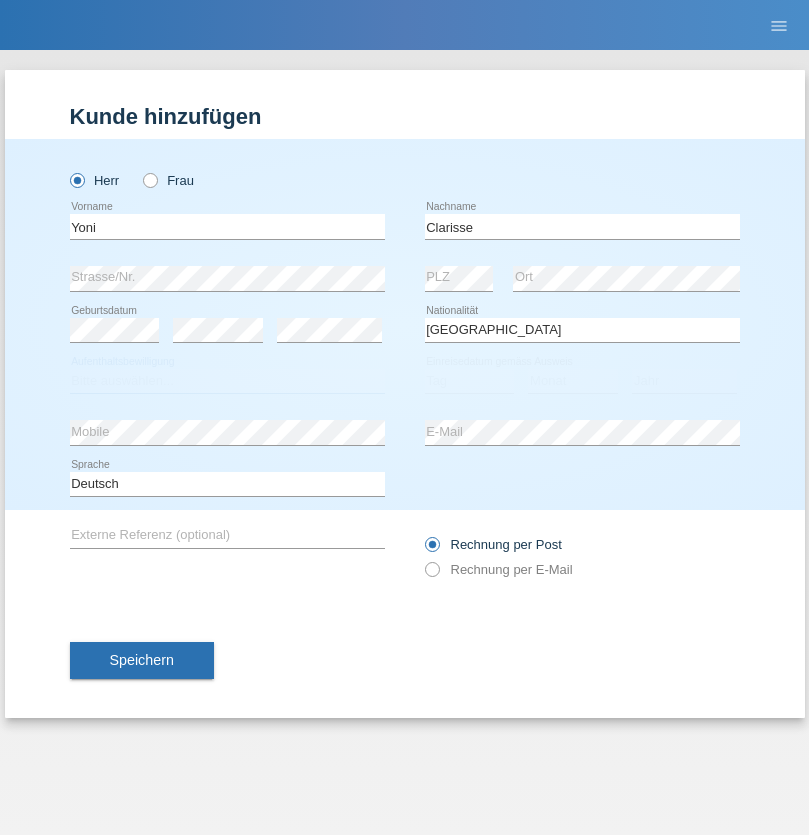 select on "C" 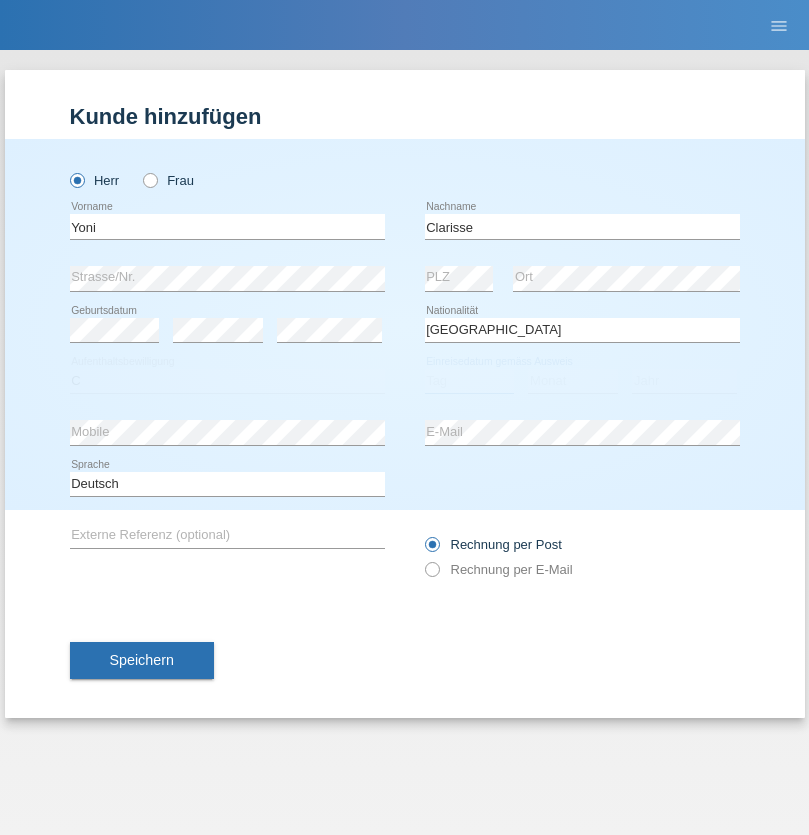 select on "06" 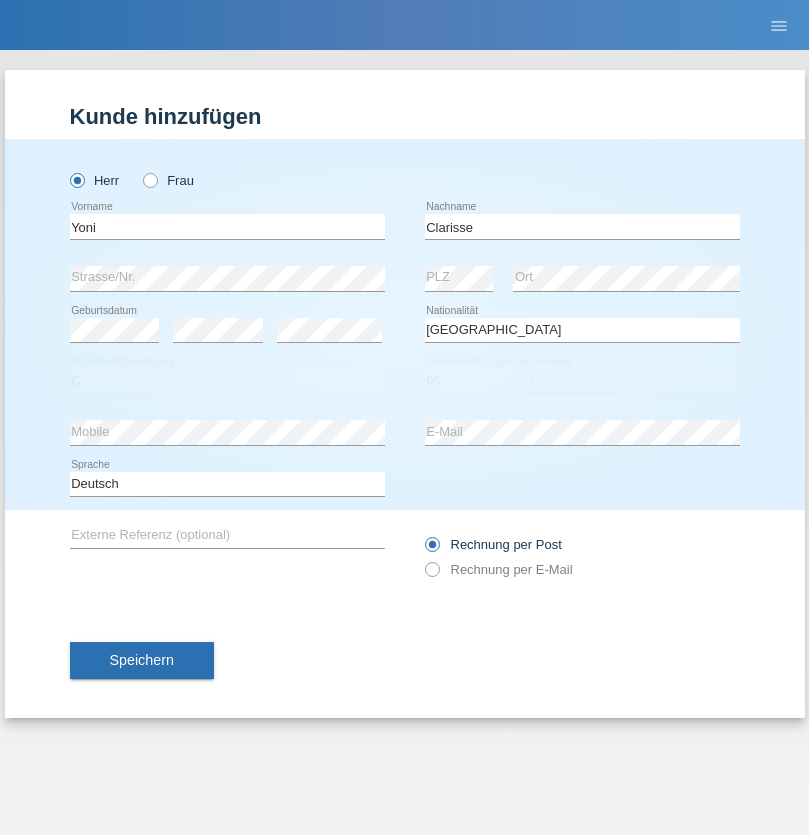 select on "07" 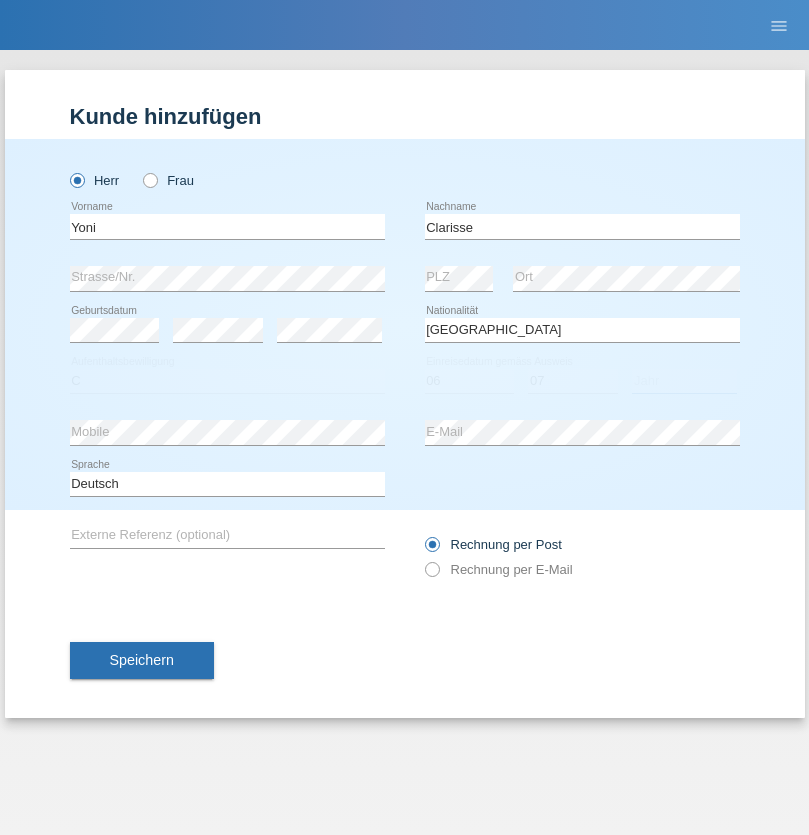 select on "2004" 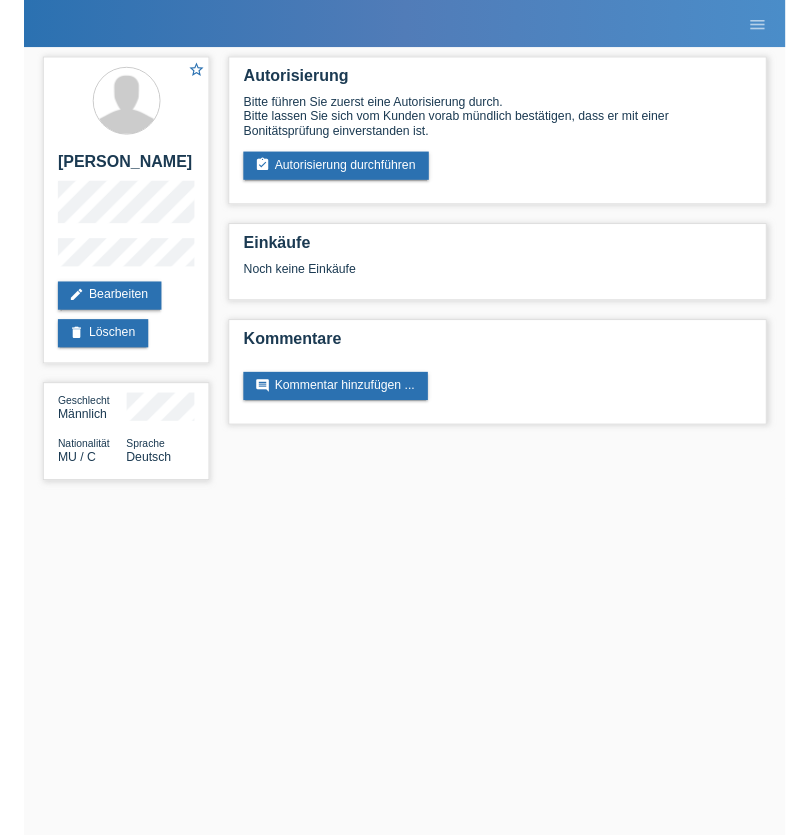 scroll, scrollTop: 0, scrollLeft: 0, axis: both 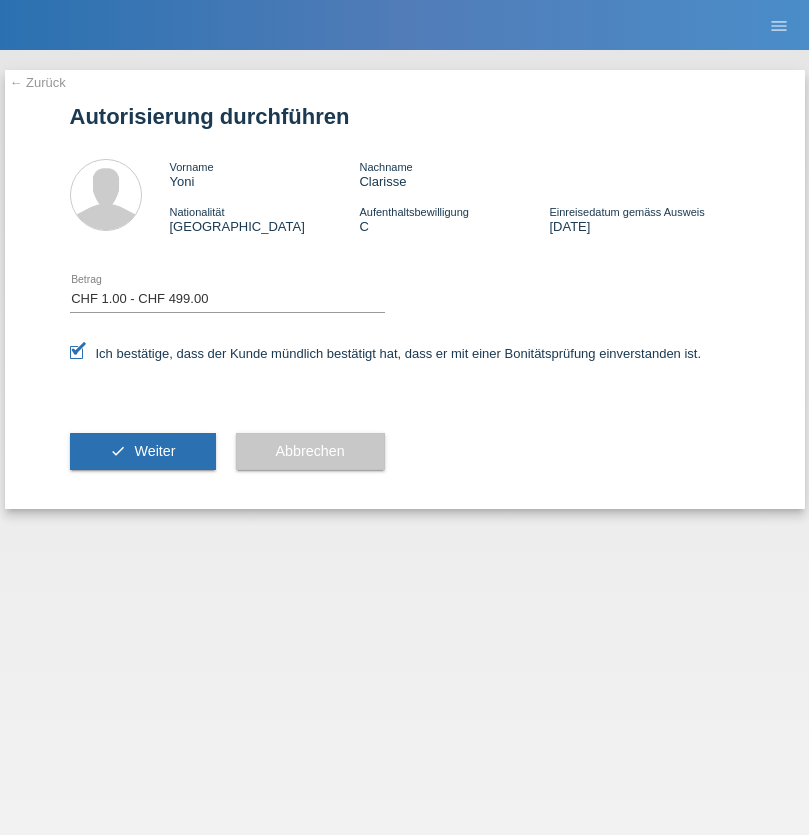 select on "1" 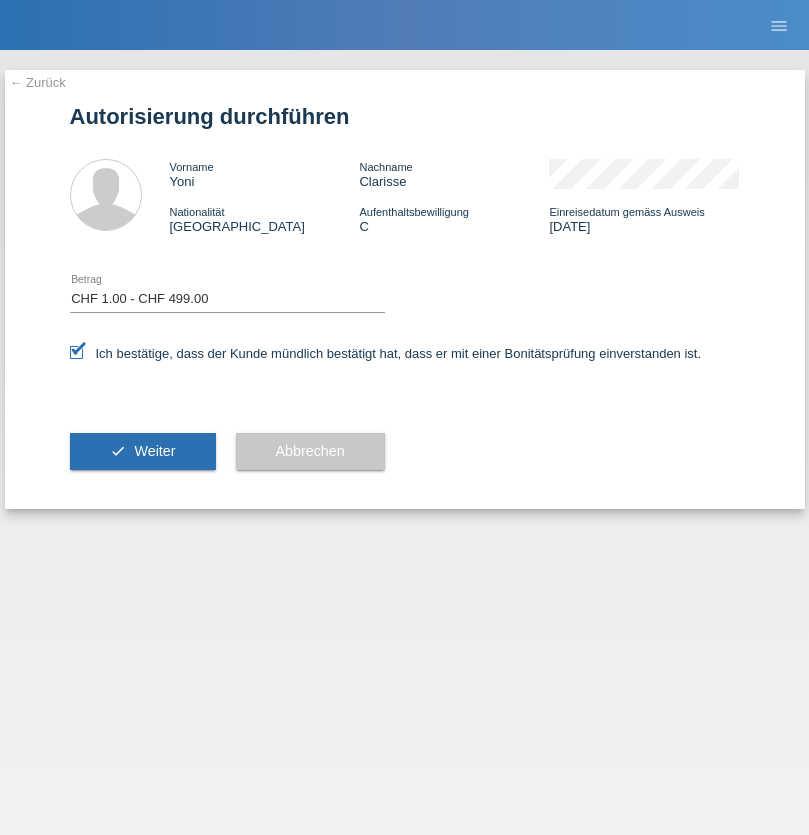 scroll, scrollTop: 0, scrollLeft: 0, axis: both 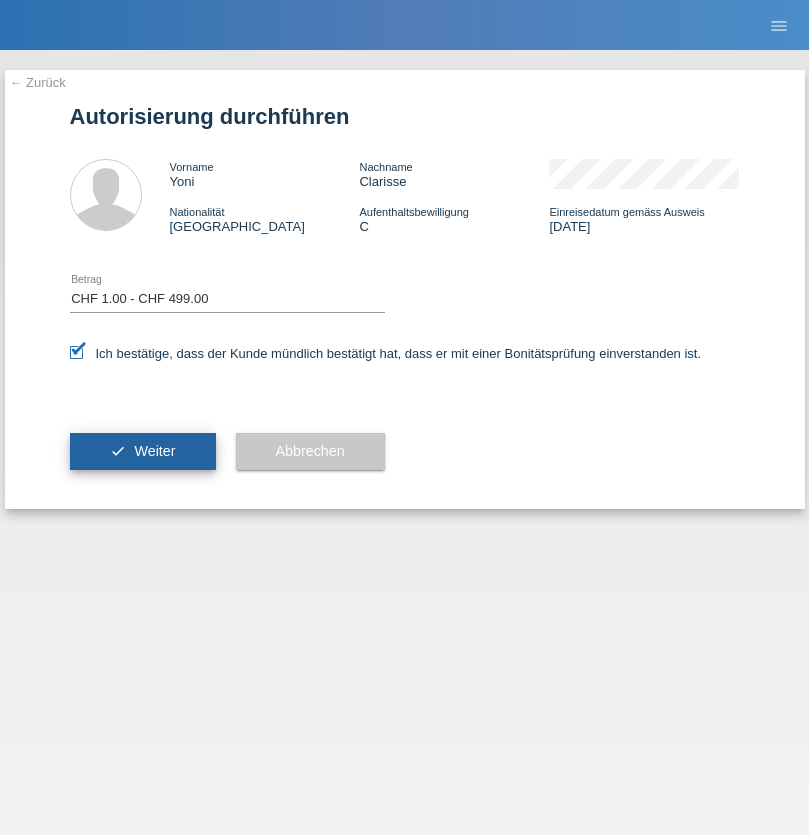 click on "Weiter" at bounding box center (154, 451) 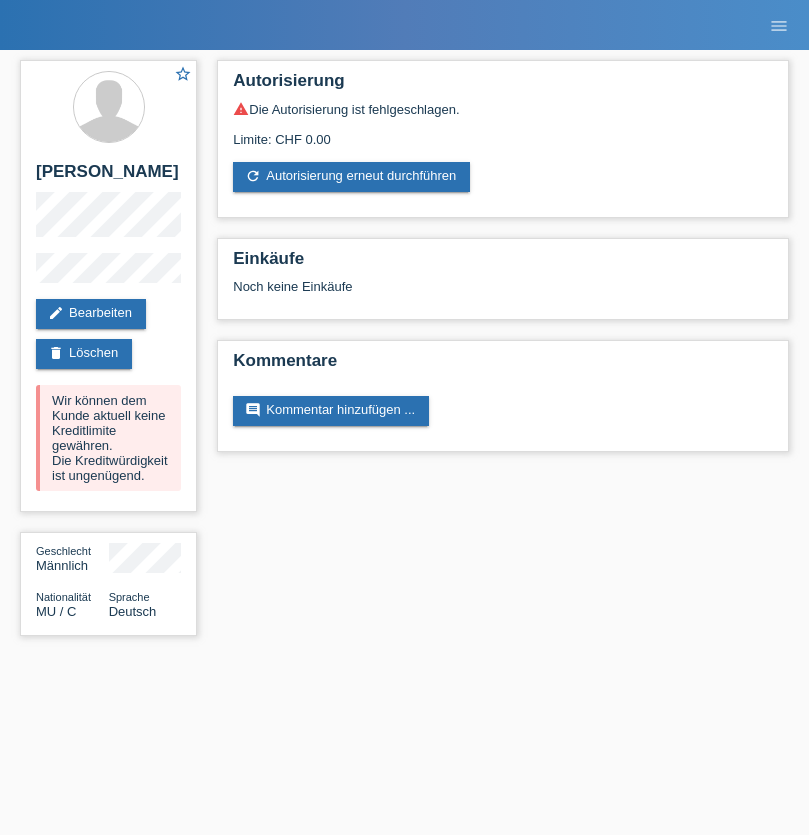 scroll, scrollTop: 0, scrollLeft: 0, axis: both 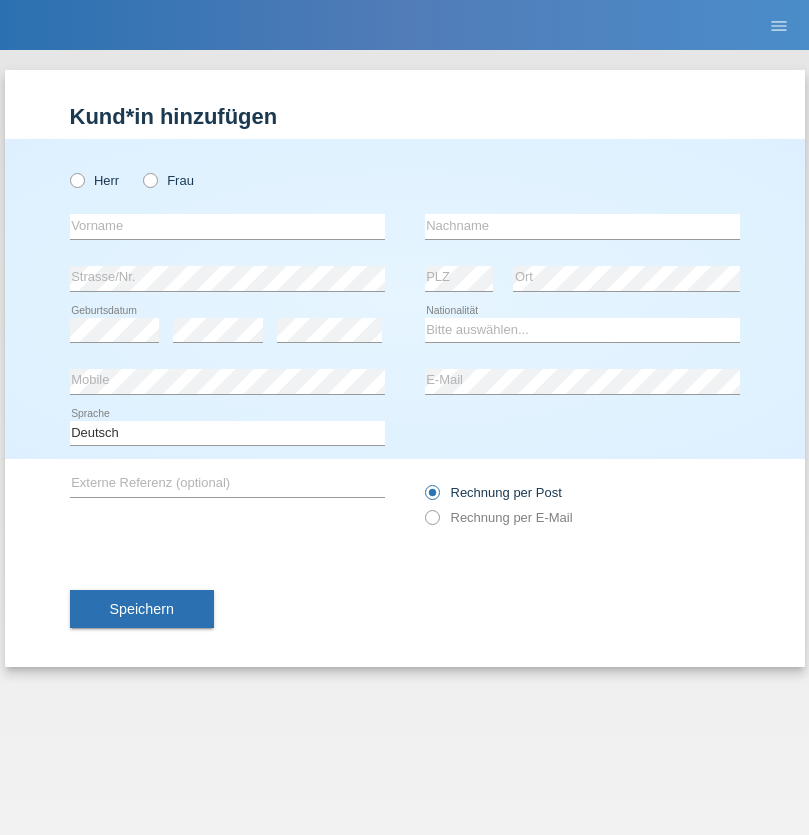radio on "true" 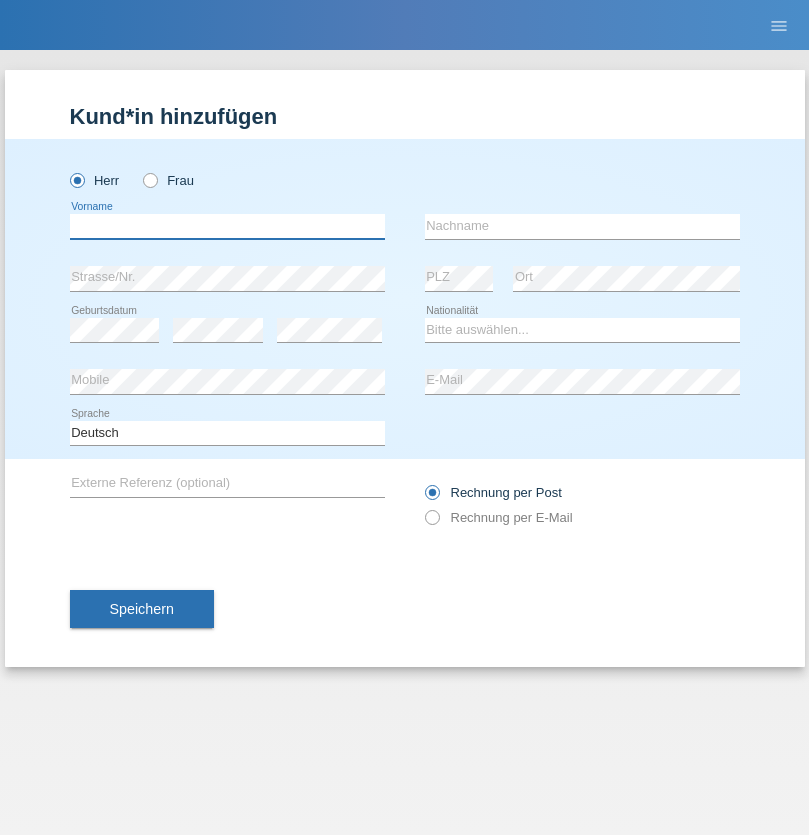 click at bounding box center [227, 226] 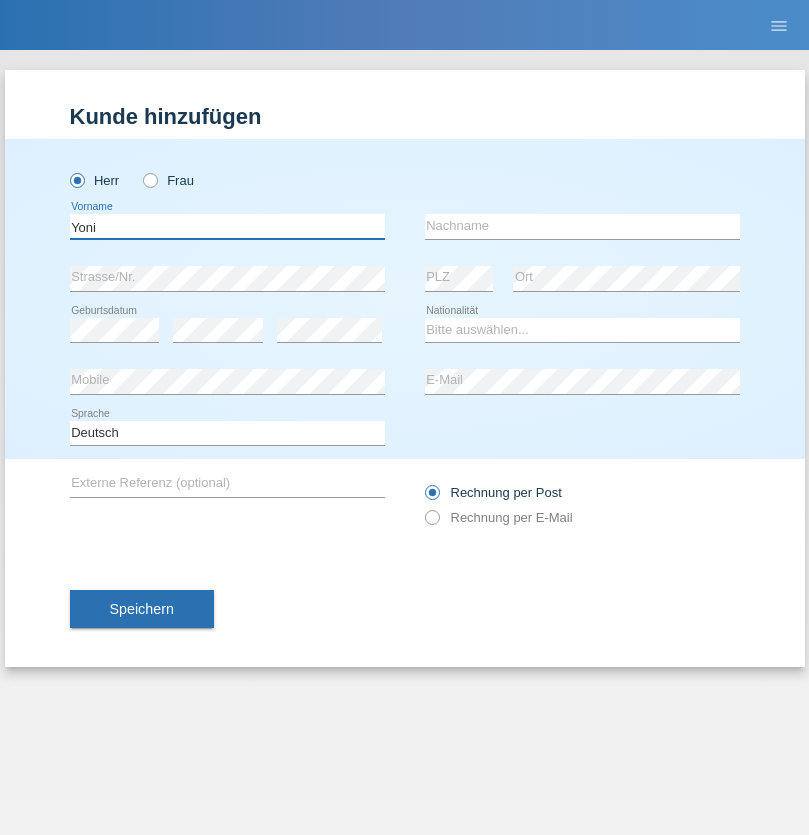 type on "Yoni" 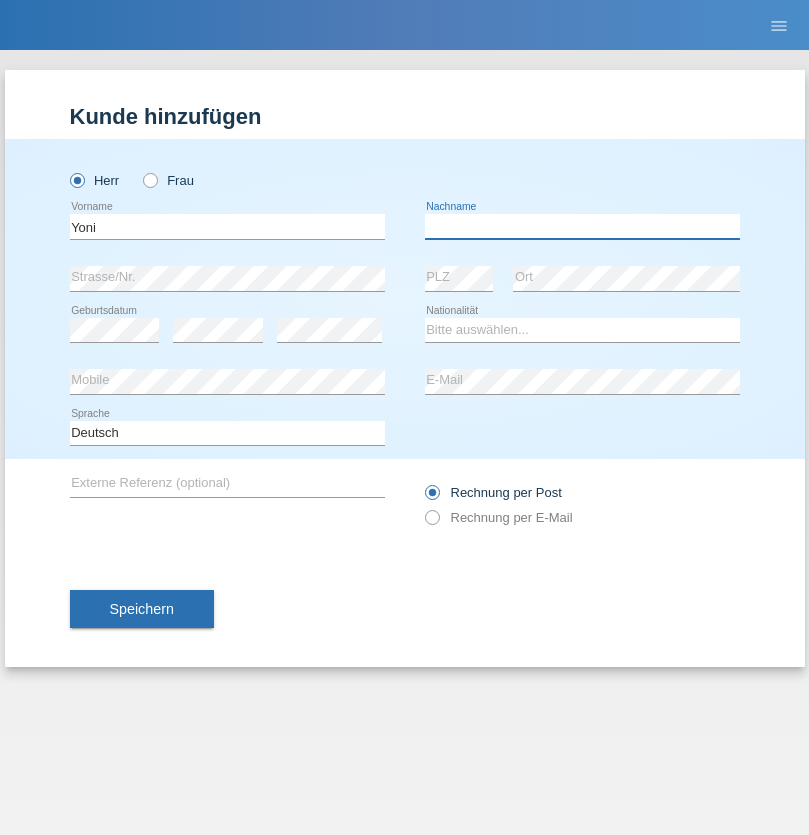 click at bounding box center (582, 226) 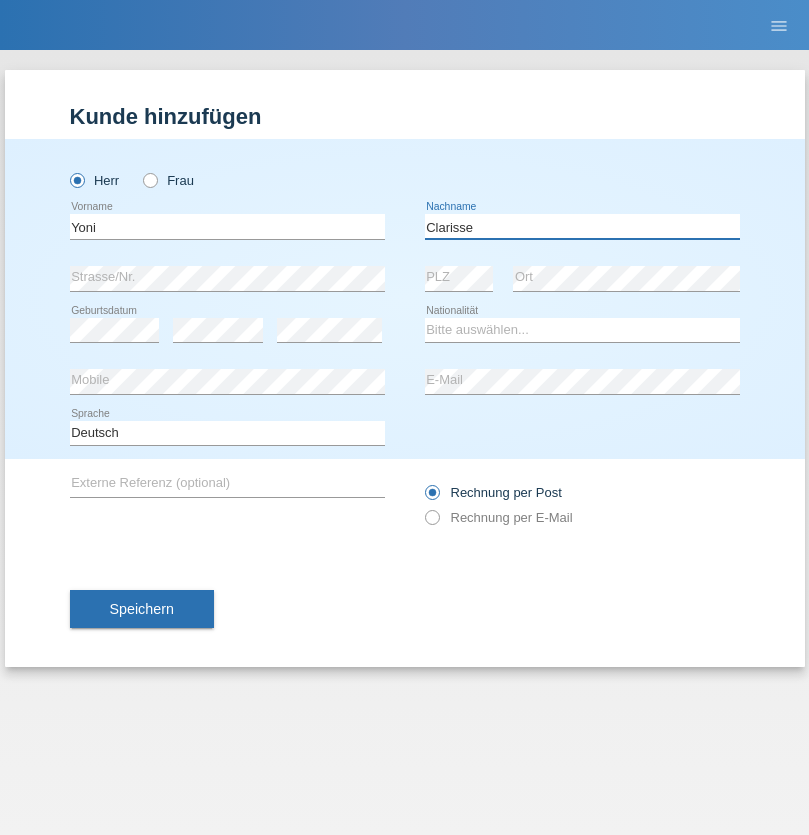 type on "Clarisse" 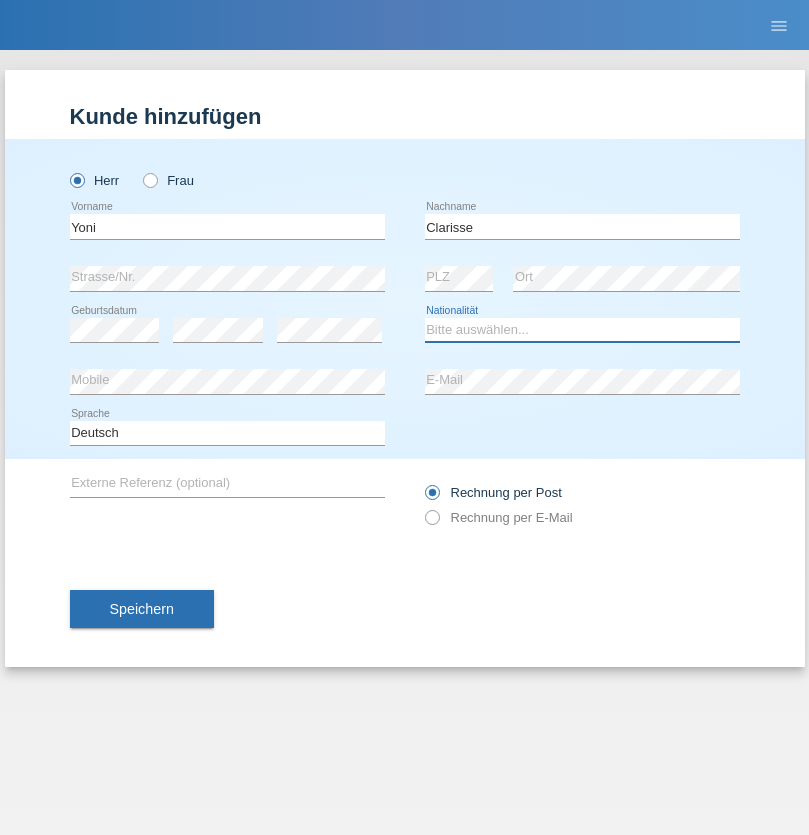 select on "MU" 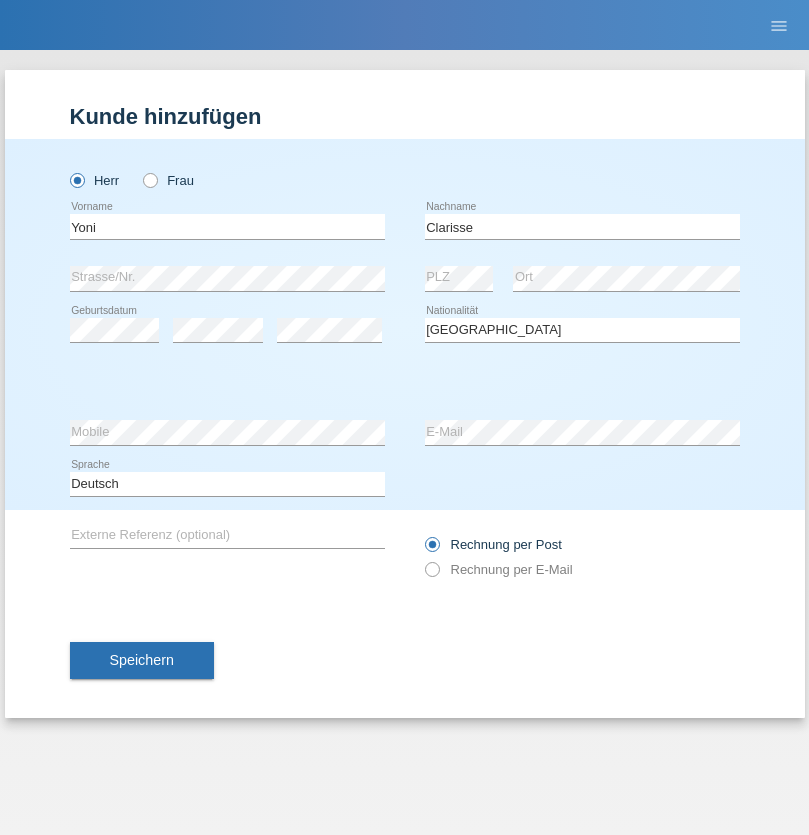 select on "C" 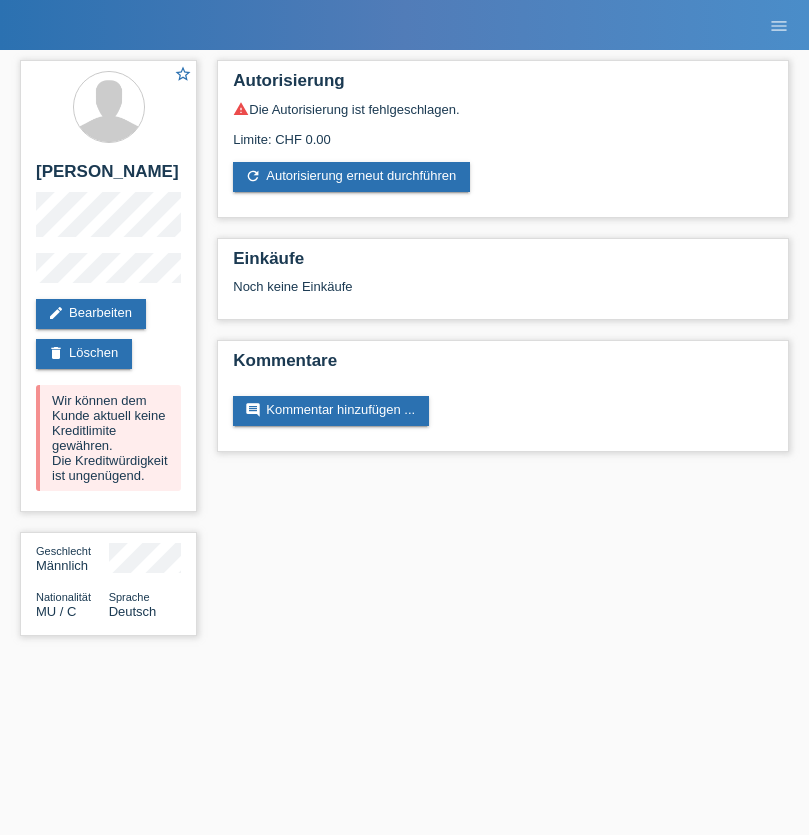 scroll, scrollTop: 0, scrollLeft: 0, axis: both 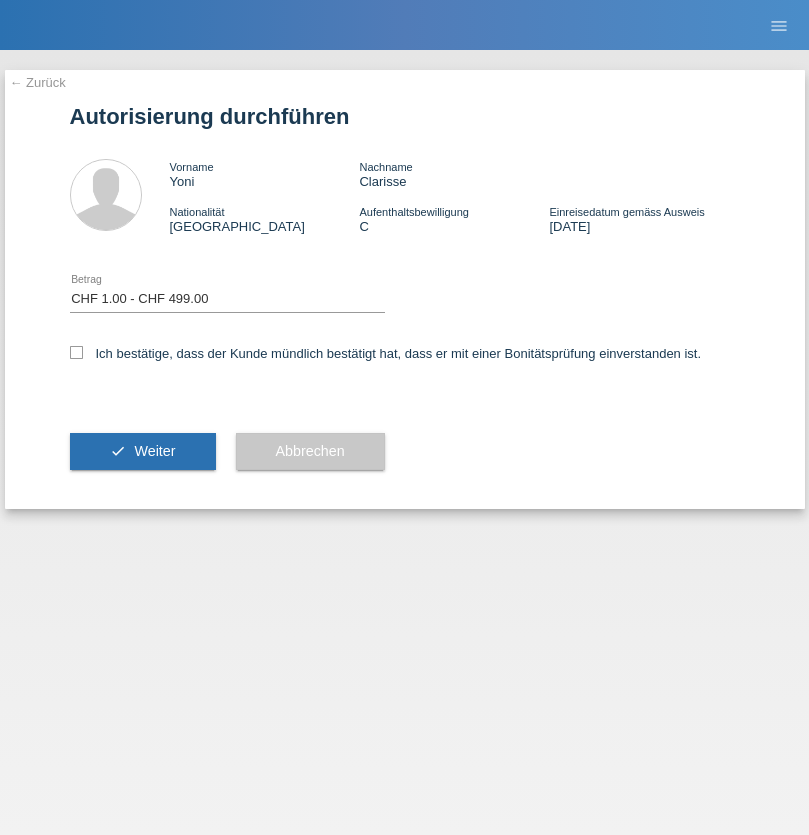 select on "1" 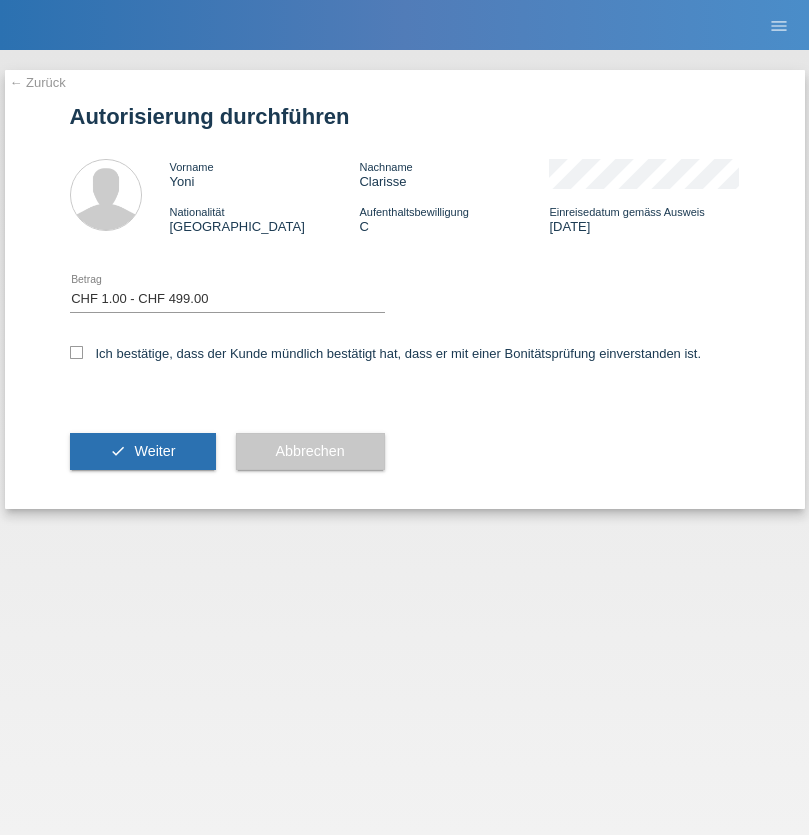 scroll, scrollTop: 0, scrollLeft: 0, axis: both 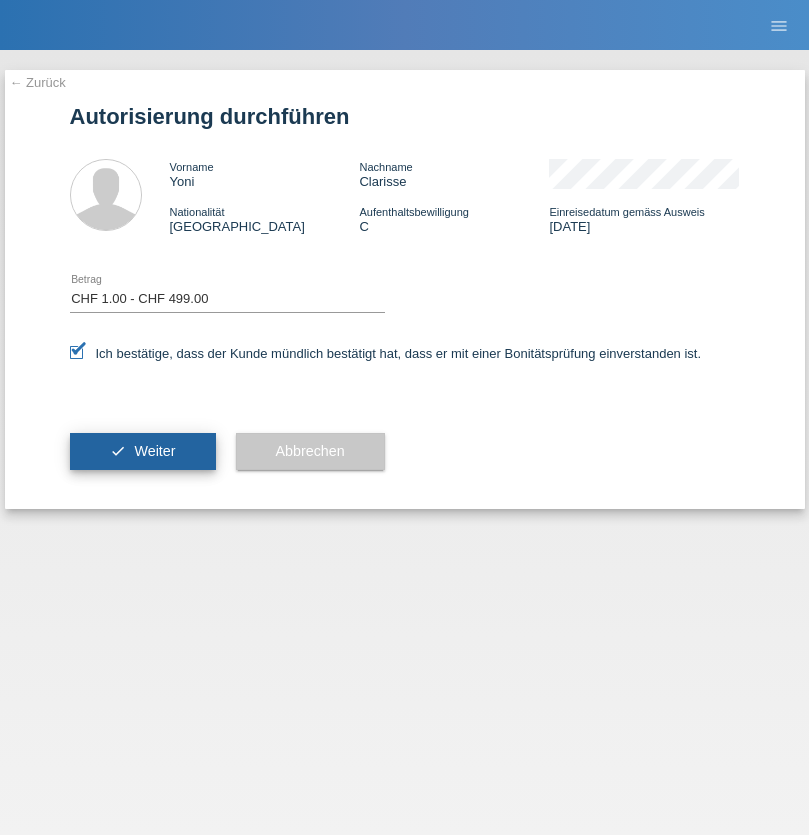 click on "Weiter" at bounding box center [154, 451] 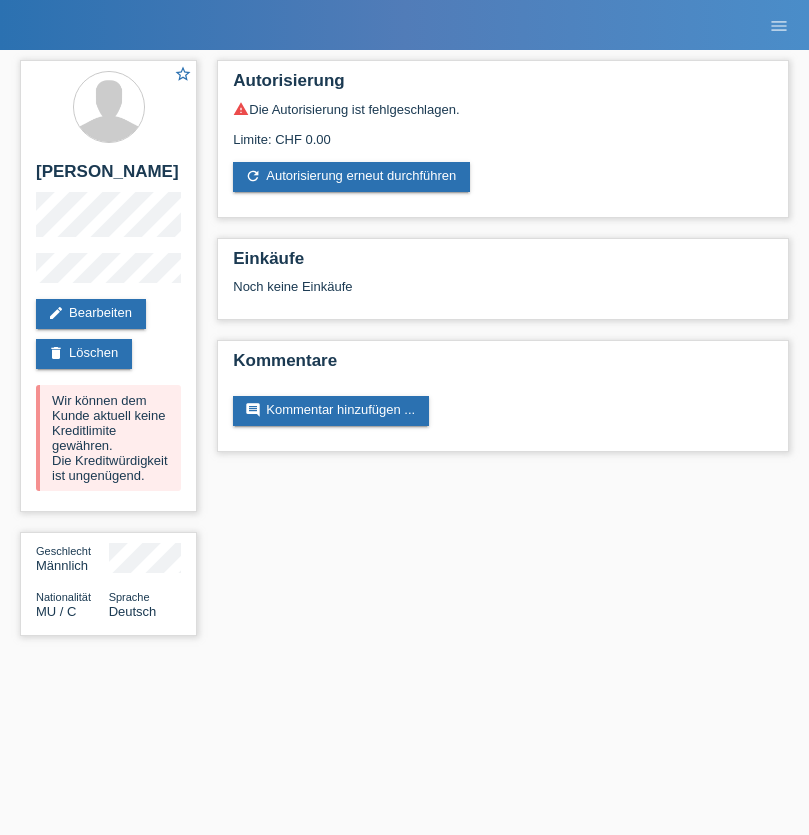 scroll, scrollTop: 0, scrollLeft: 0, axis: both 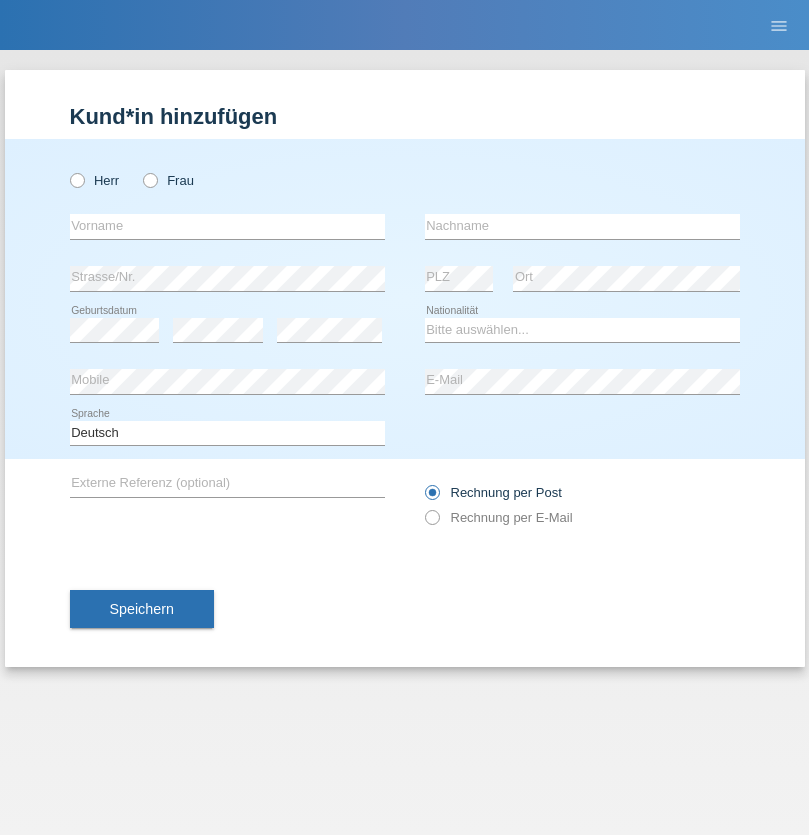 radio on "true" 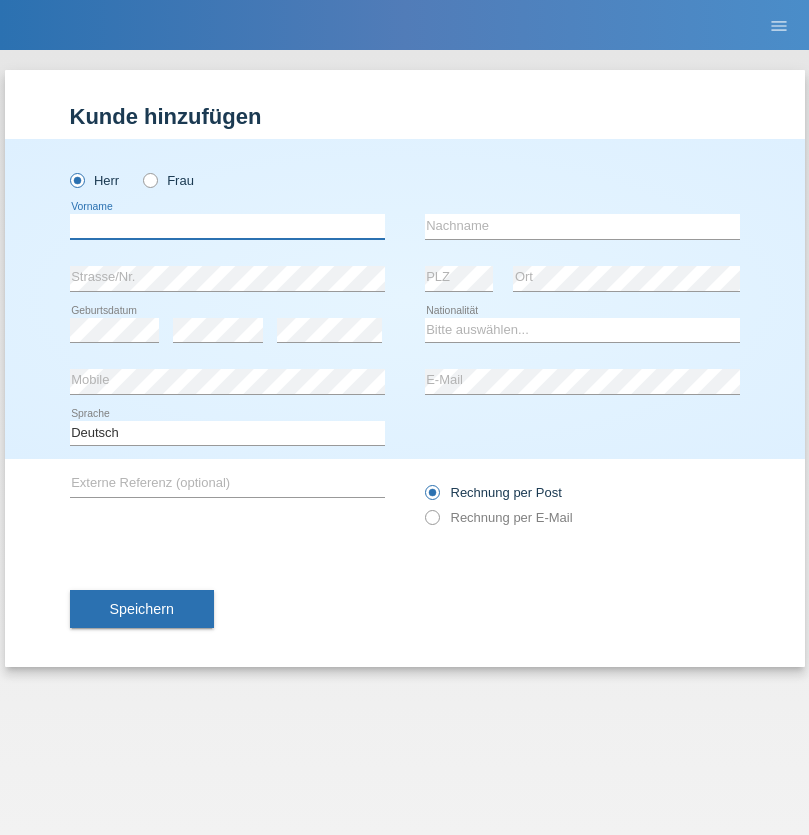 click at bounding box center (227, 226) 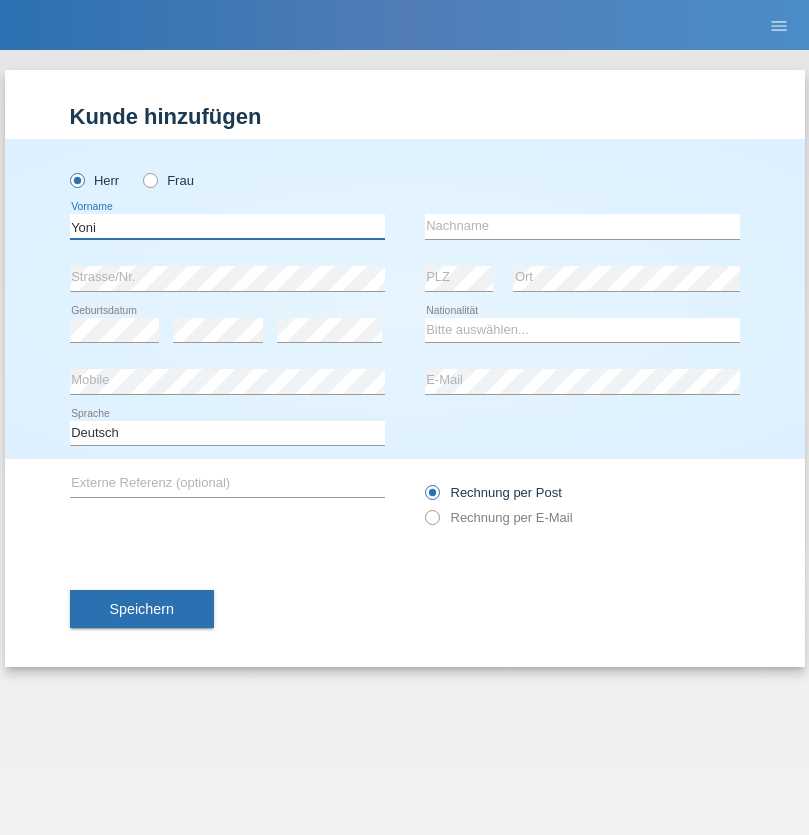 type on "Yoni" 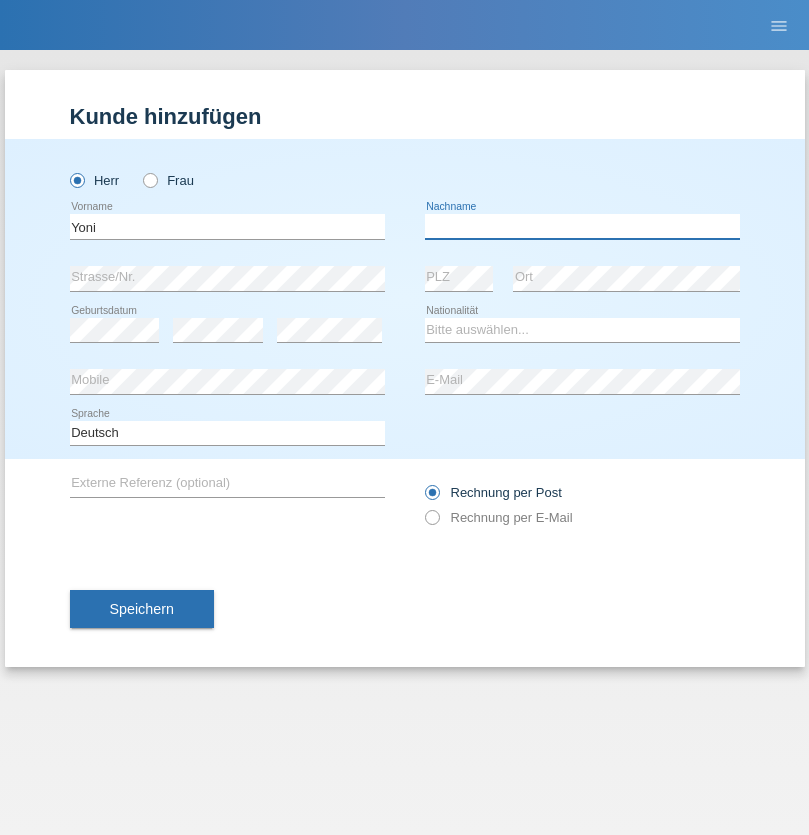click at bounding box center [582, 226] 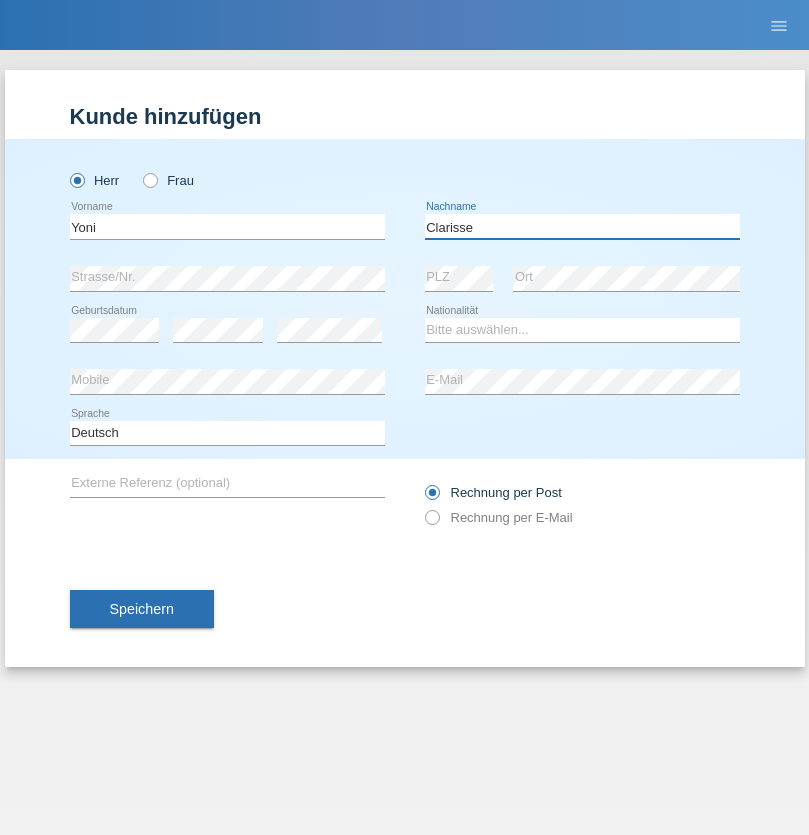 type on "Clarisse" 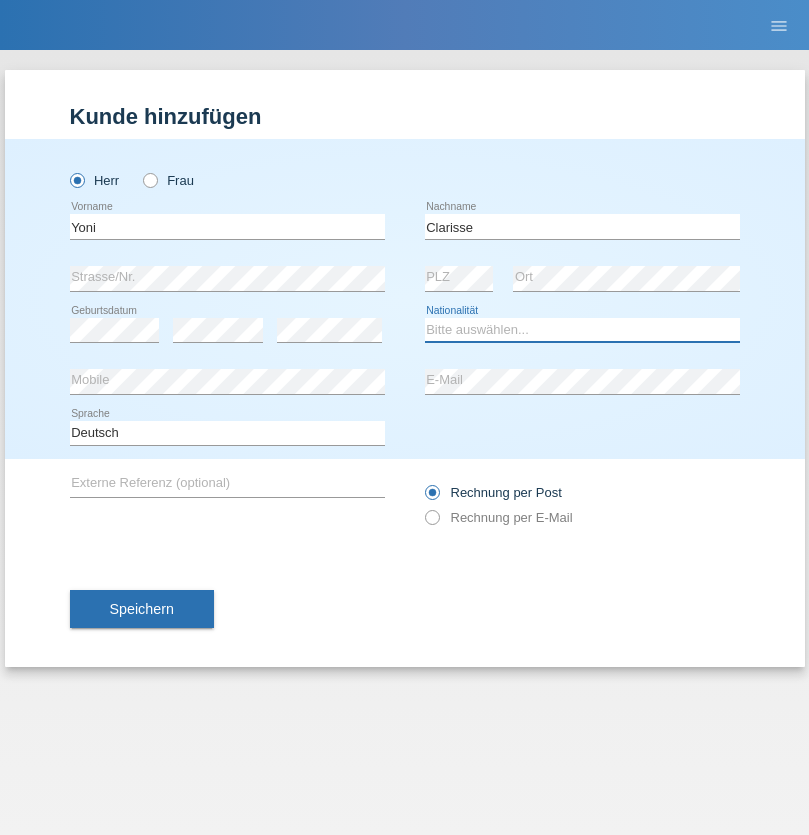 select on "MU" 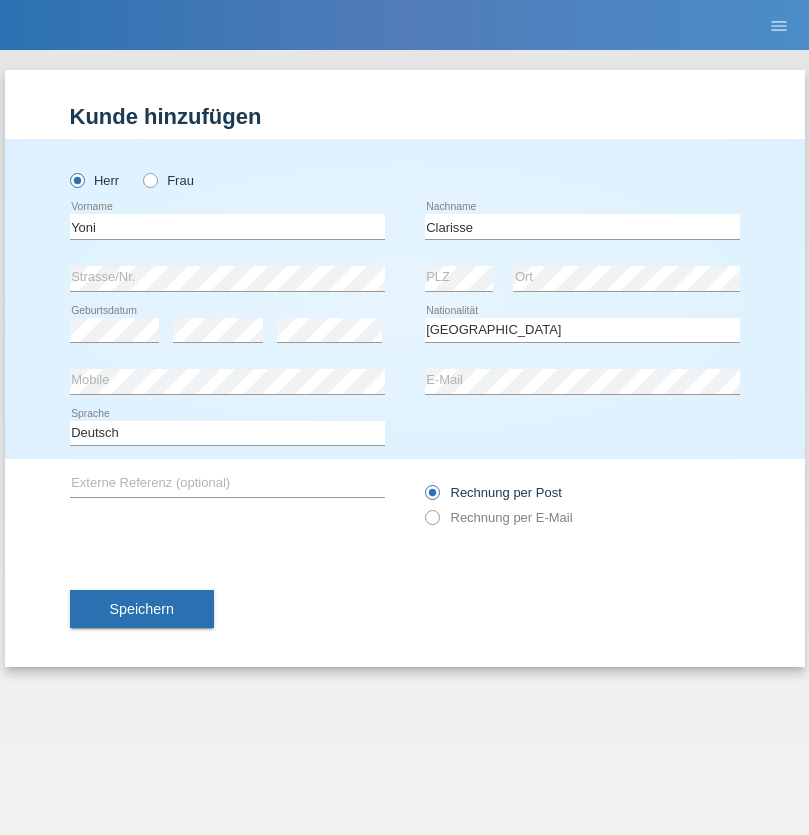 select on "C" 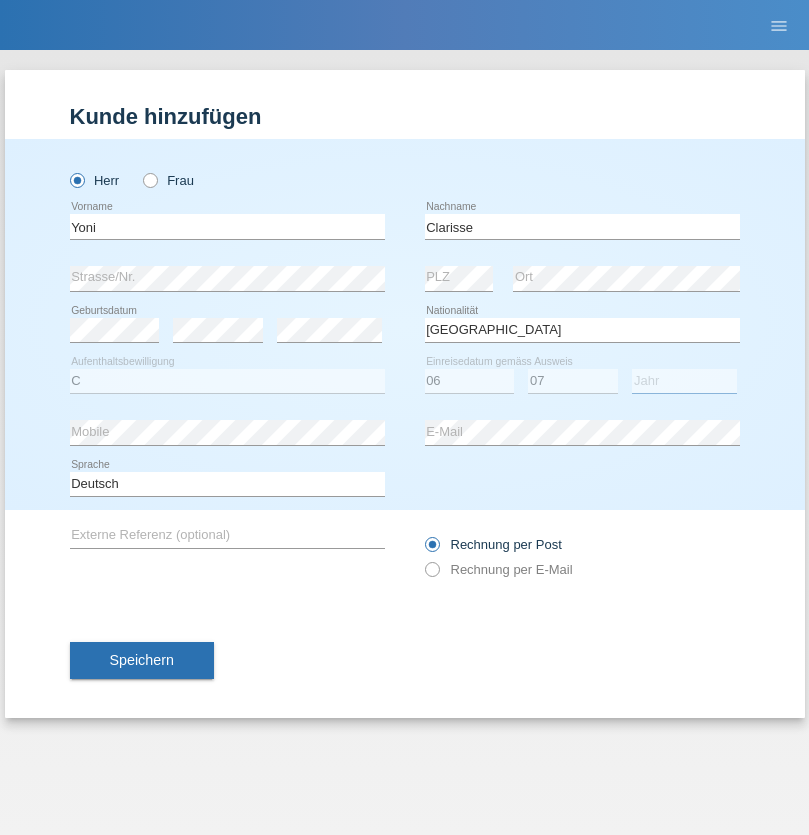 select on "2004" 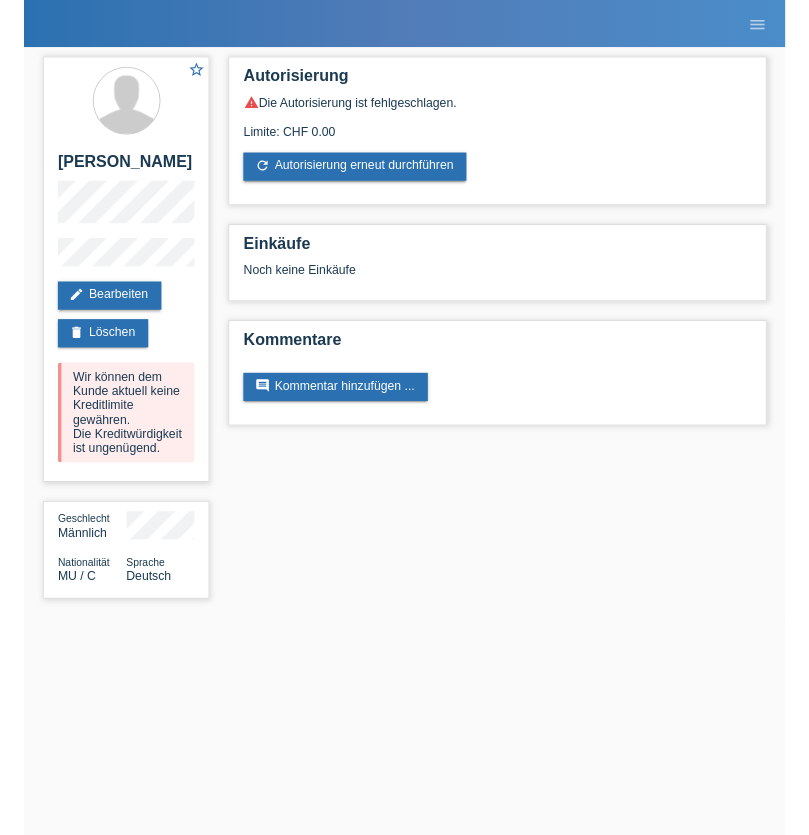 scroll, scrollTop: 0, scrollLeft: 0, axis: both 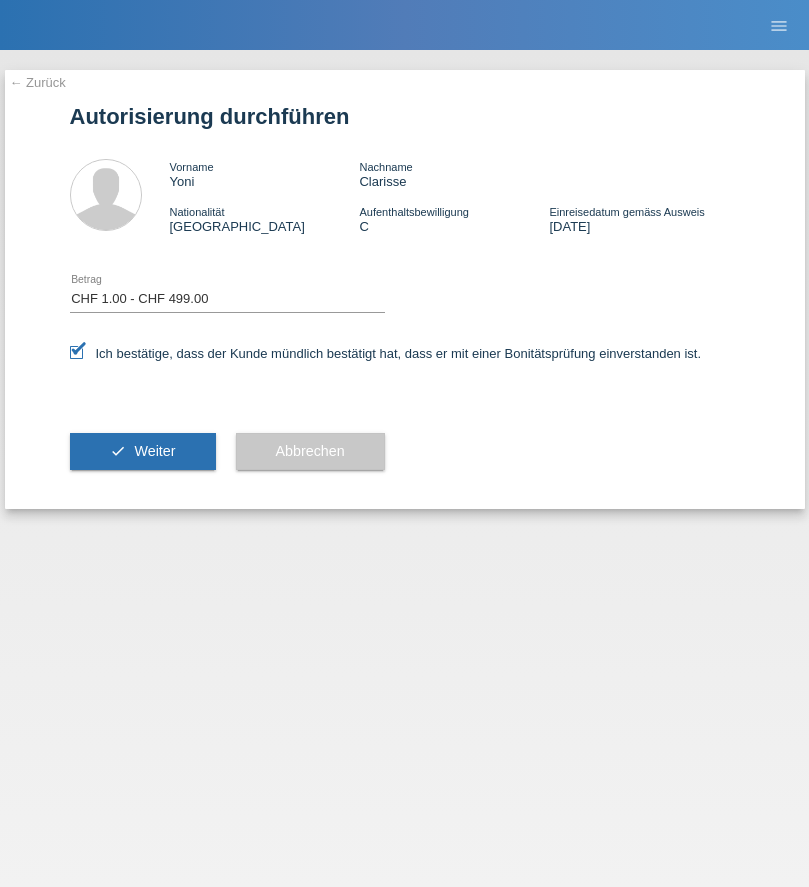 select on "1" 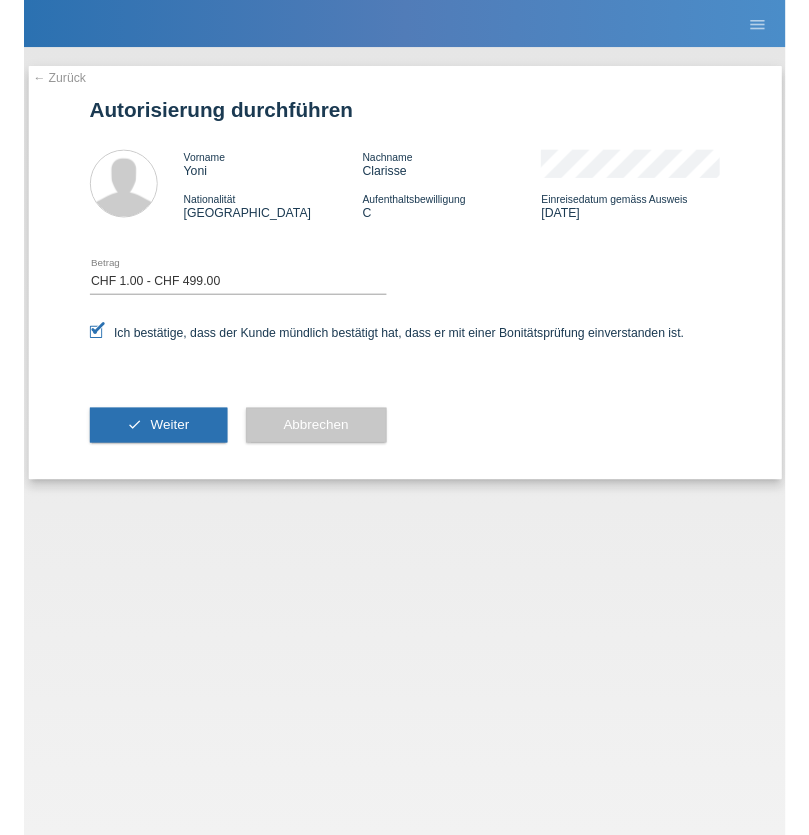 scroll, scrollTop: 0, scrollLeft: 0, axis: both 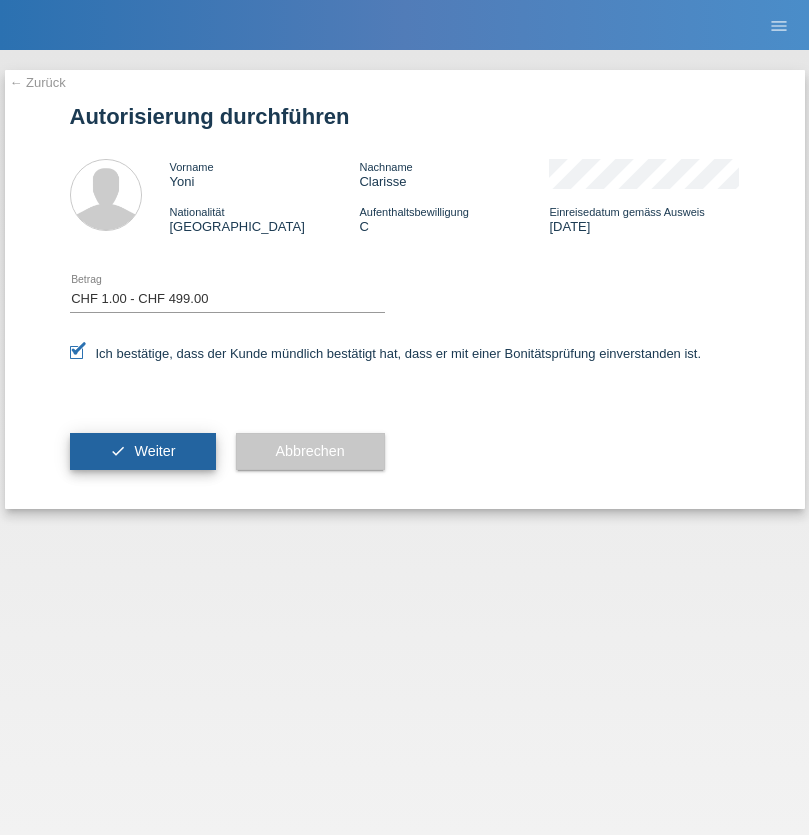 click on "Weiter" at bounding box center [154, 451] 